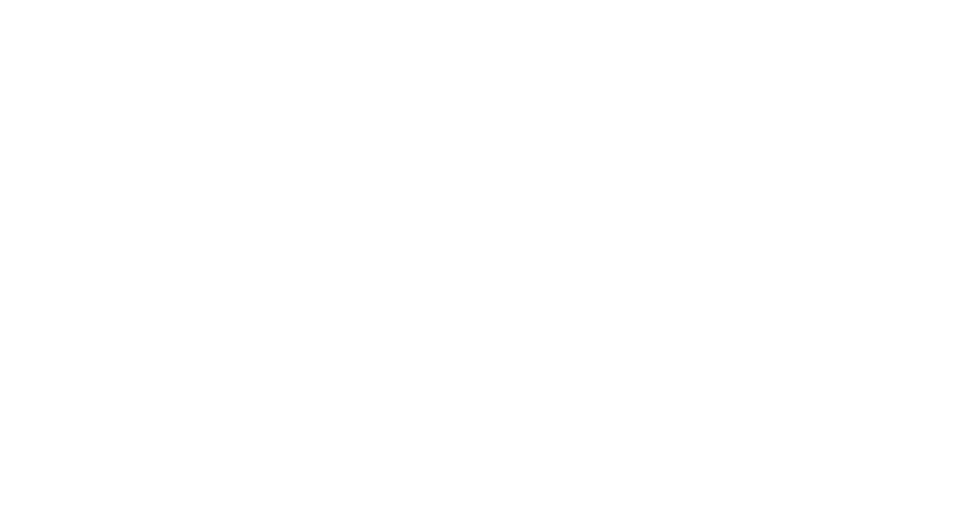scroll, scrollTop: 0, scrollLeft: 0, axis: both 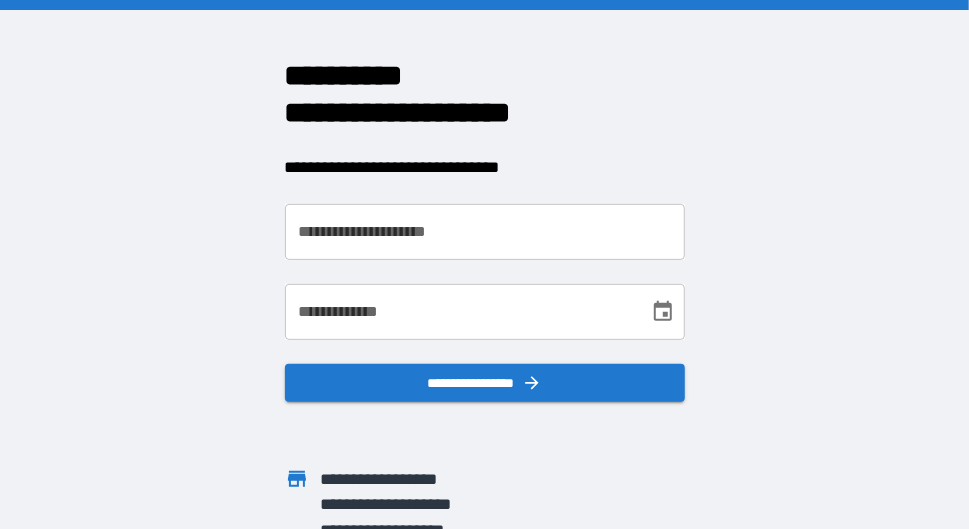 click on "**********" at bounding box center [485, 232] 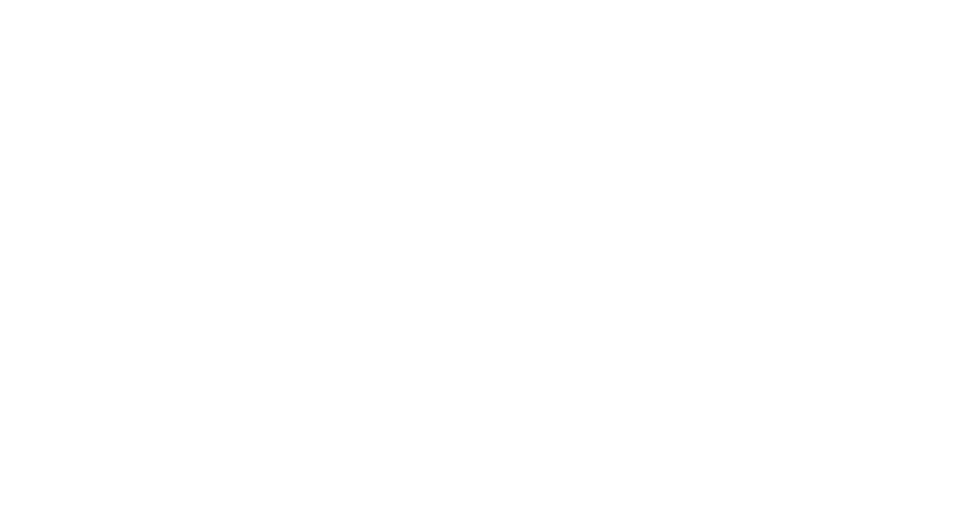 scroll, scrollTop: 0, scrollLeft: 0, axis: both 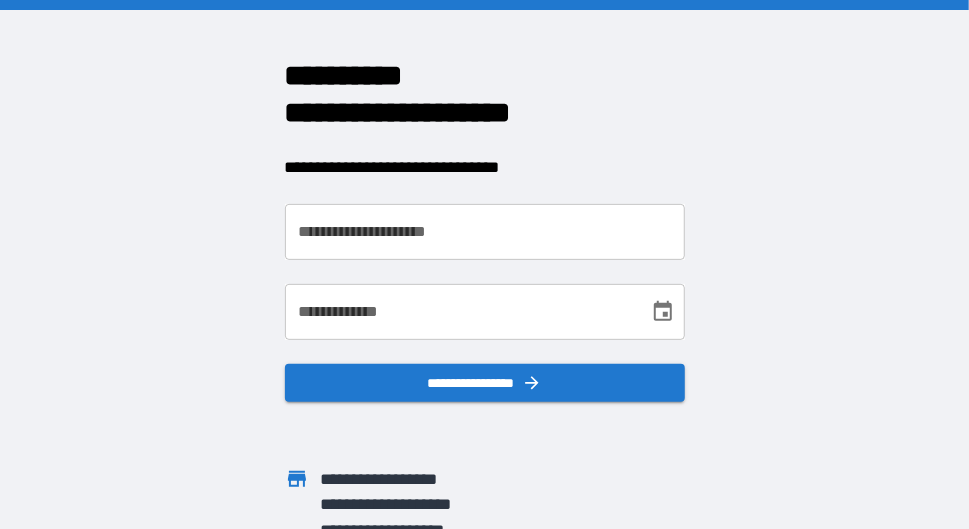click on "**********" at bounding box center [485, 232] 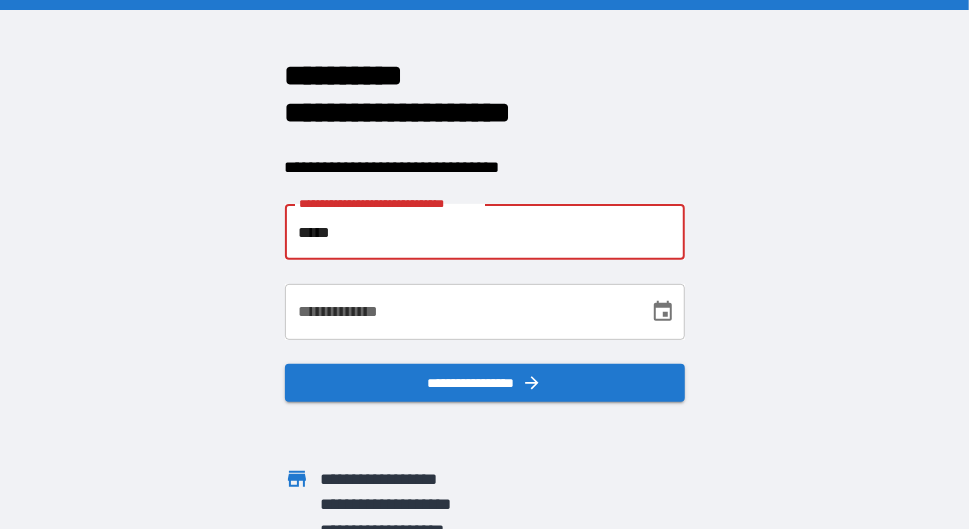 type on "**********" 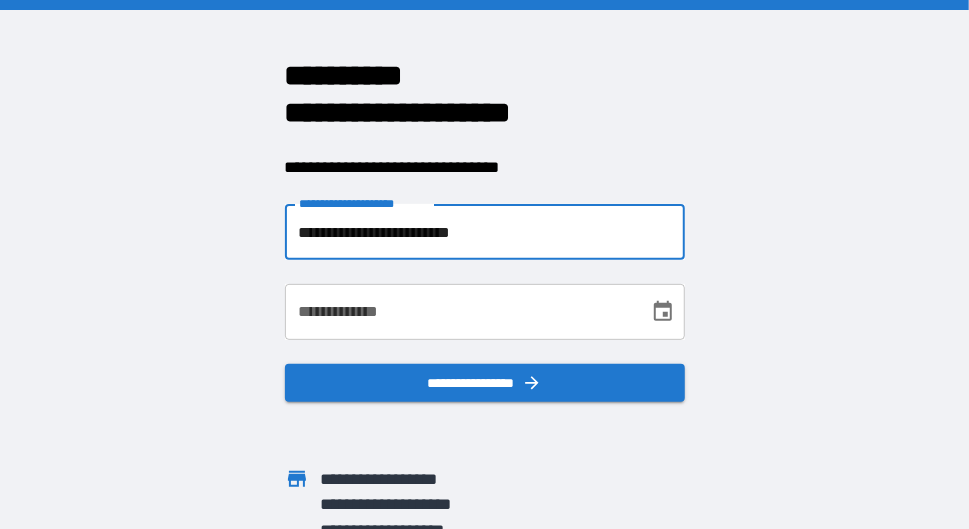 click on "**********" at bounding box center [460, 312] 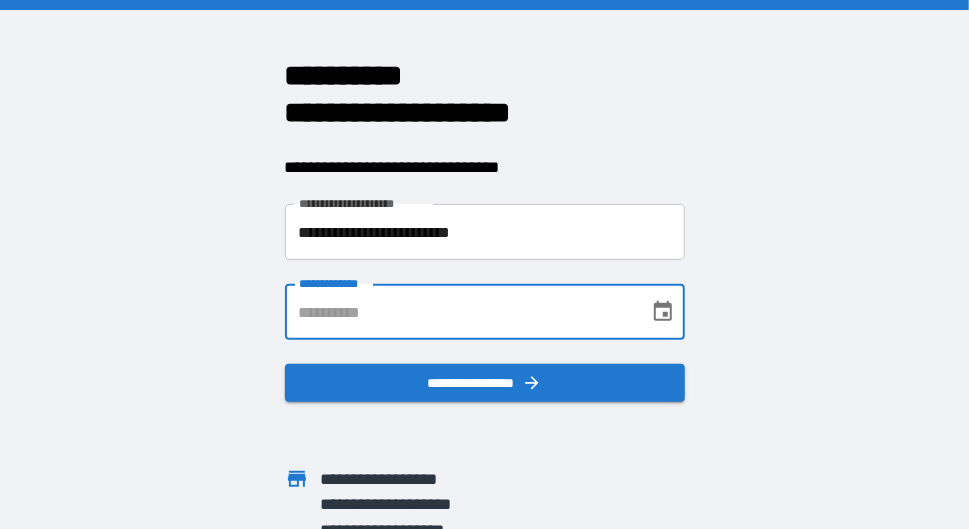 click on "**********" at bounding box center [460, 312] 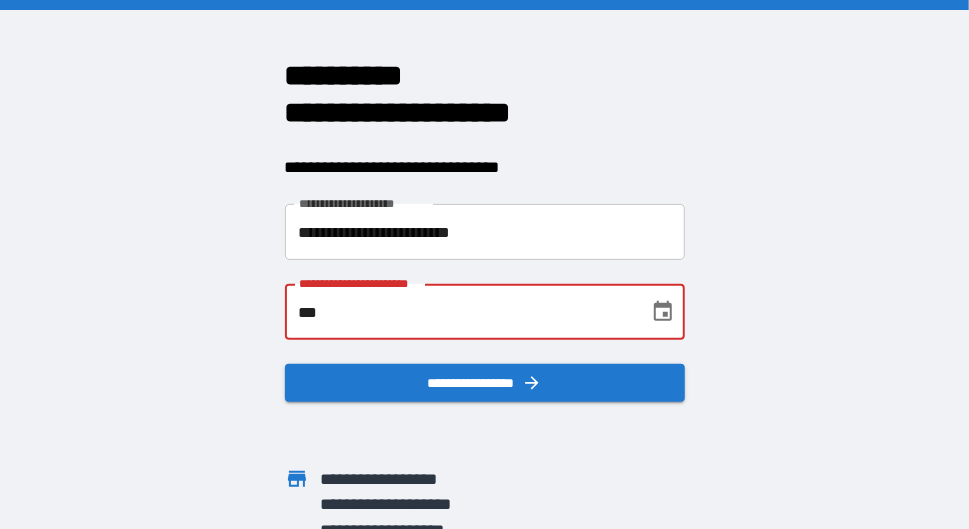 type on "*" 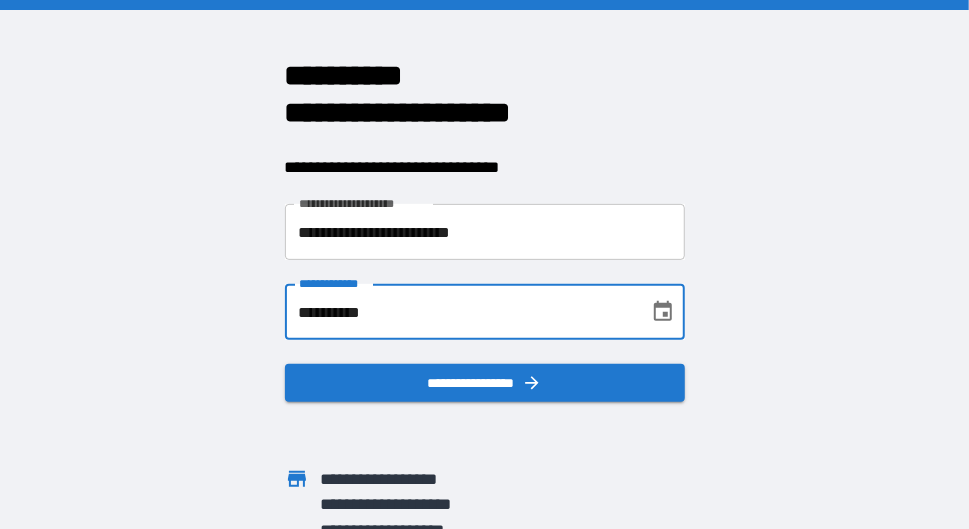 type on "**********" 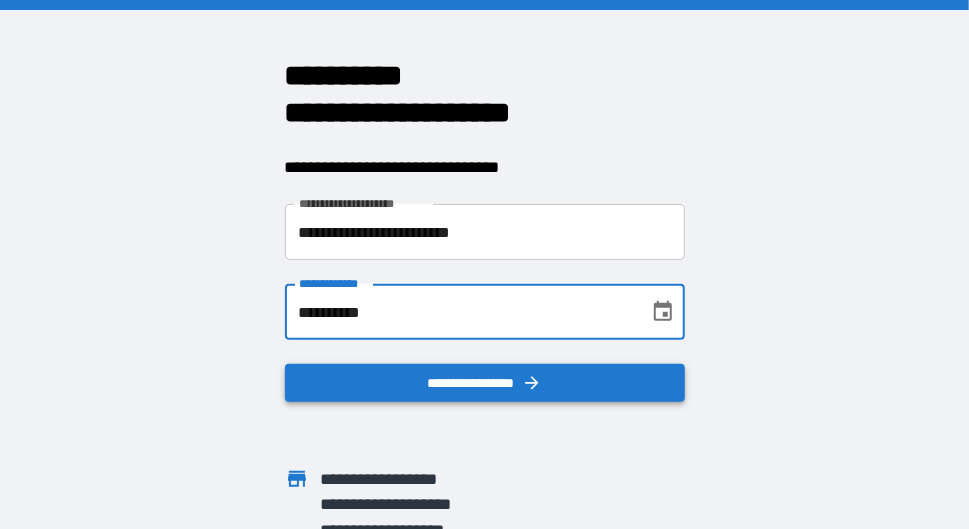 click on "**********" at bounding box center (485, 383) 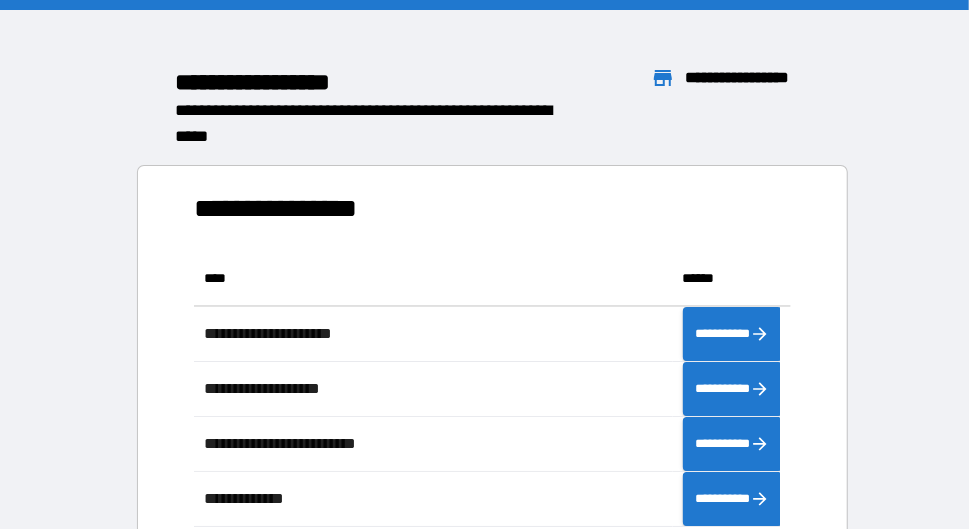 scroll, scrollTop: 16, scrollLeft: 16, axis: both 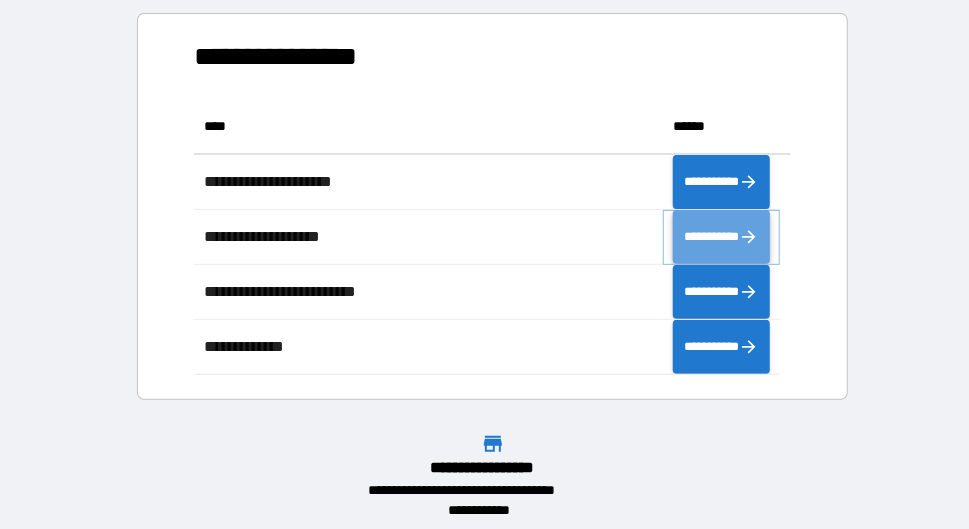 click on "**********" at bounding box center (721, 237) 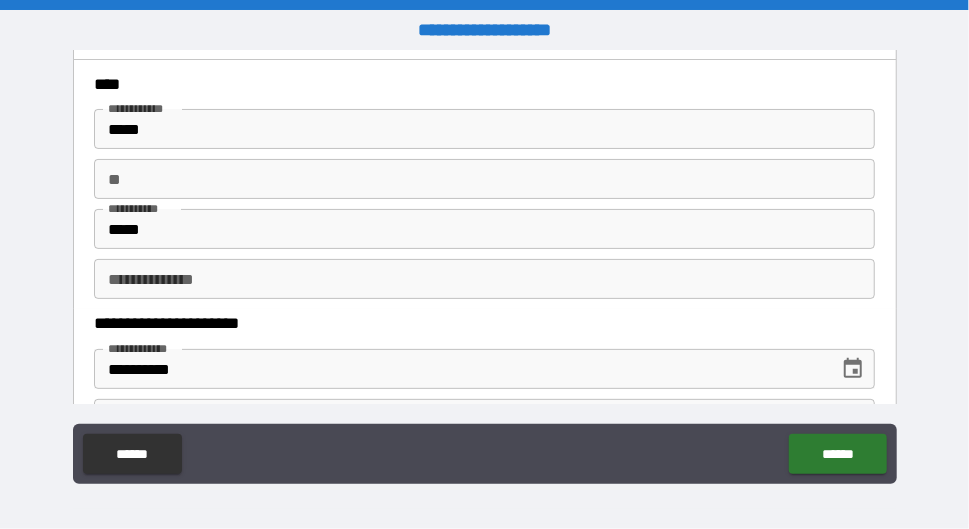 scroll, scrollTop: 93, scrollLeft: 0, axis: vertical 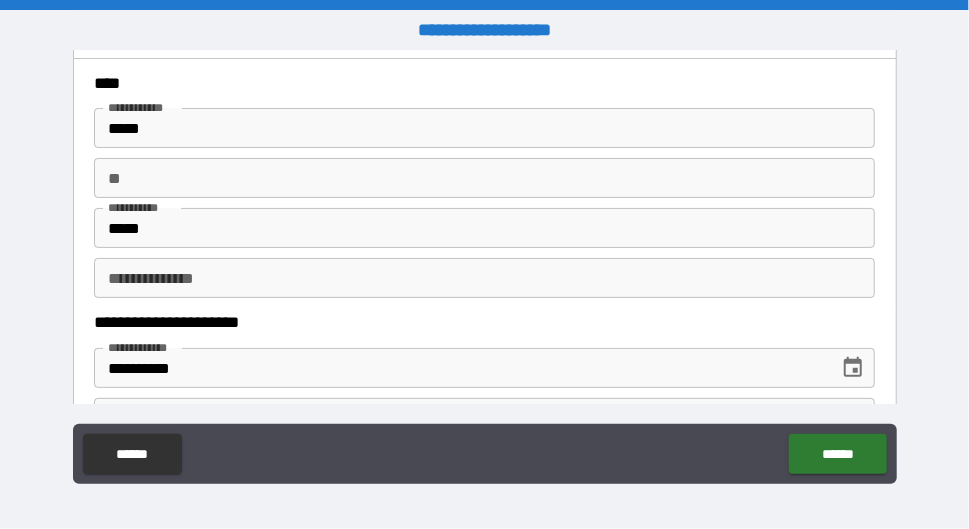 click on "**********" at bounding box center [484, 278] 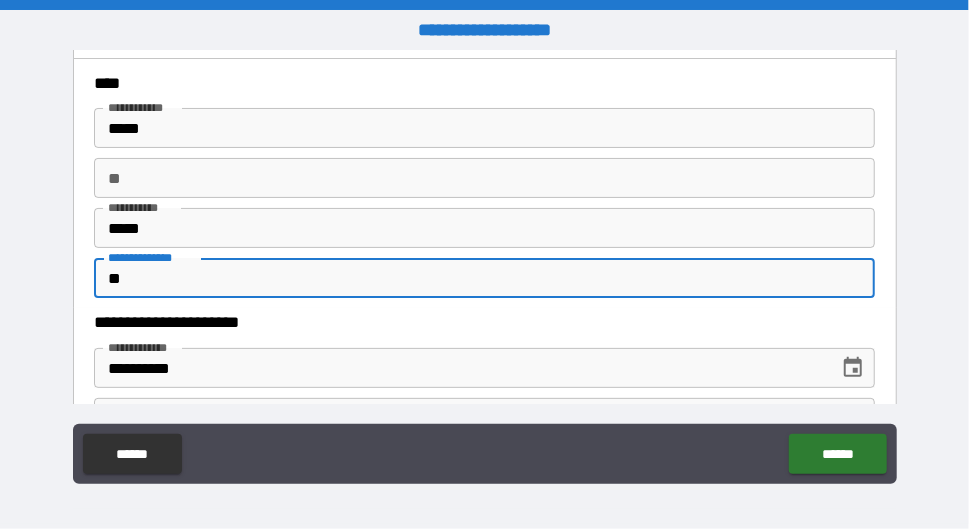 type on "*" 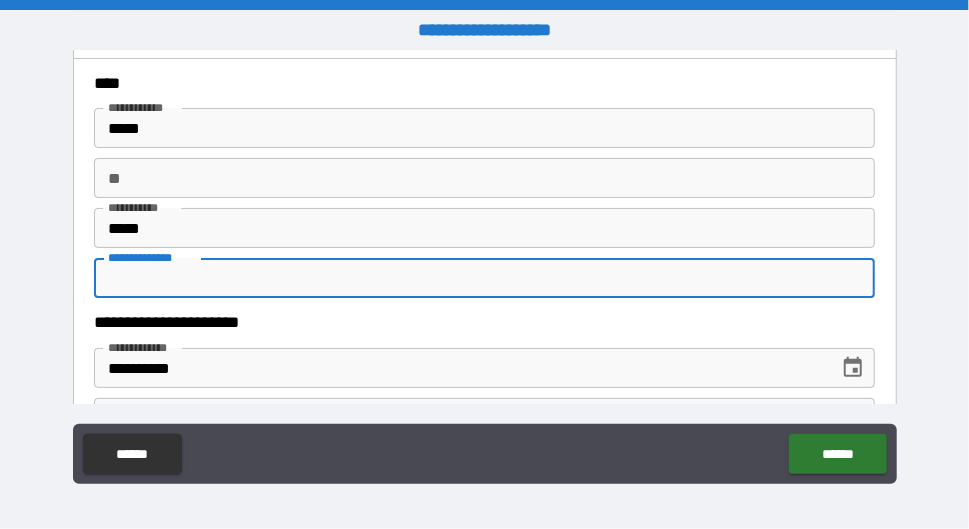 type on "*" 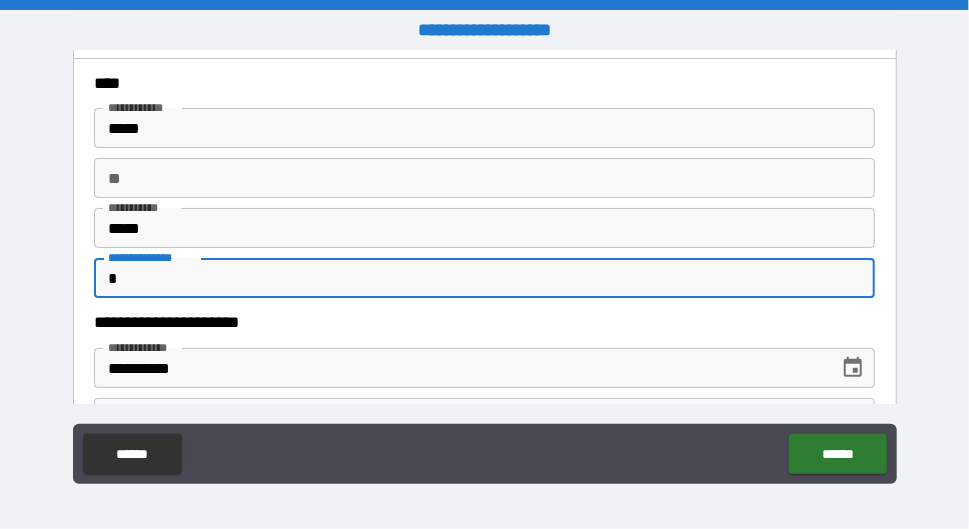 type 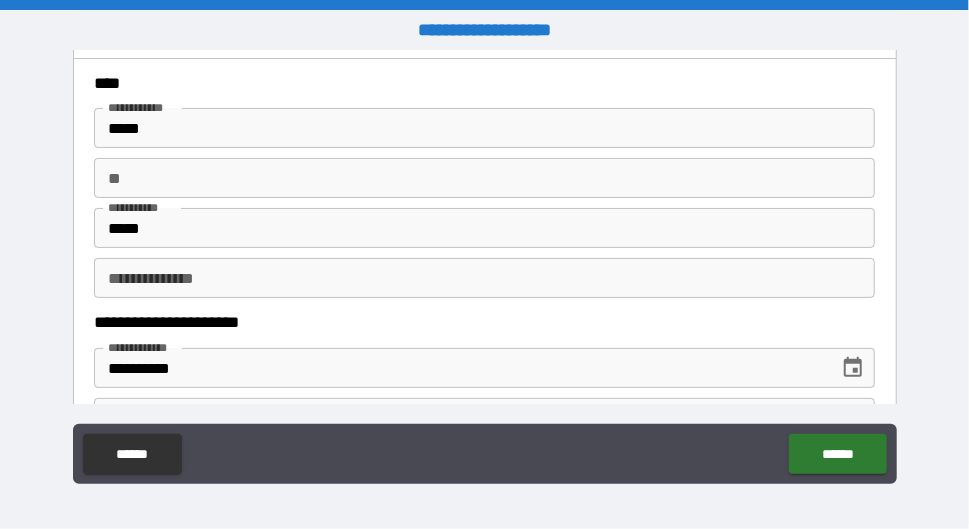 drag, startPoint x: 424, startPoint y: 467, endPoint x: 394, endPoint y: 444, distance: 37.802116 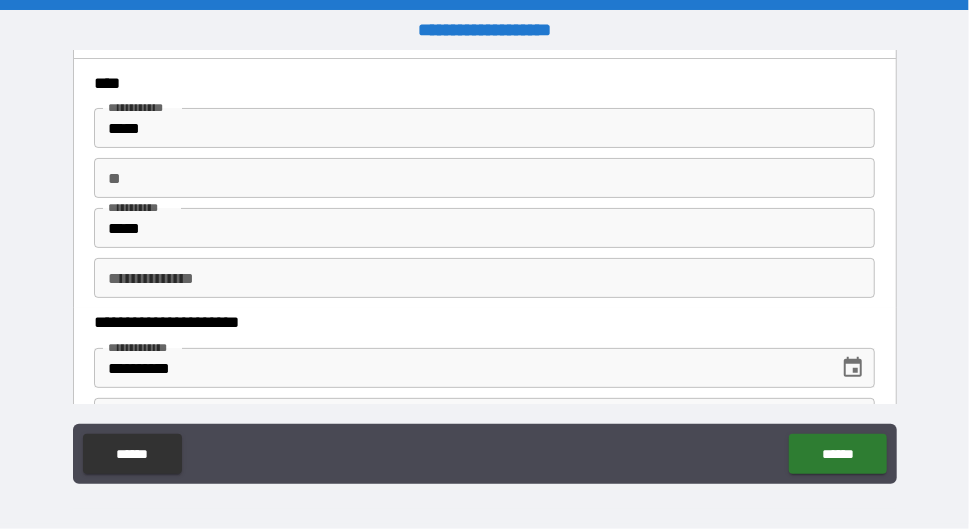 click on "**" at bounding box center (484, 178) 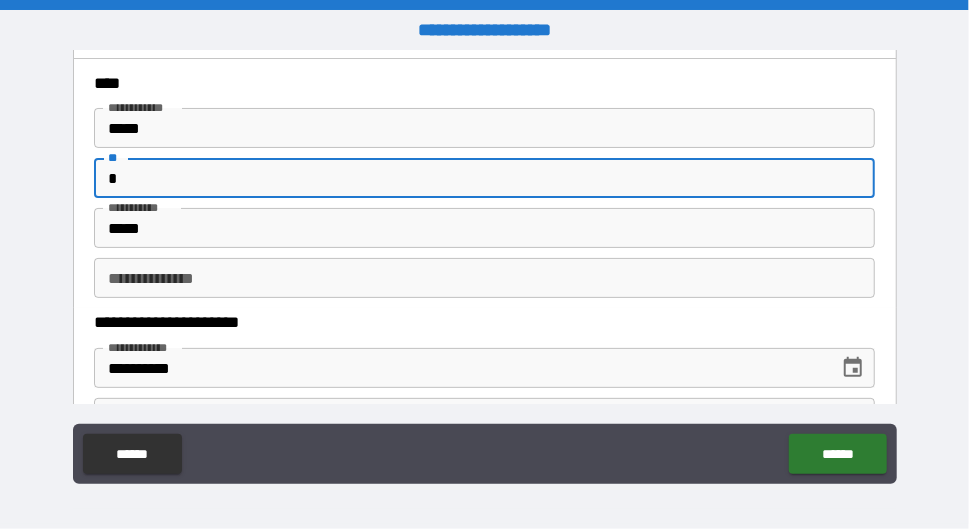 type on "*" 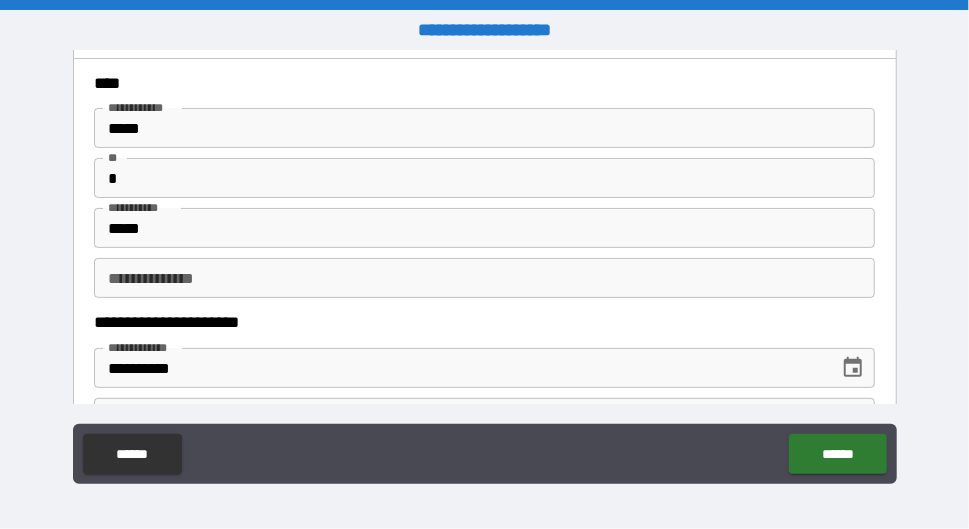 click on "**********" at bounding box center [478, 323] 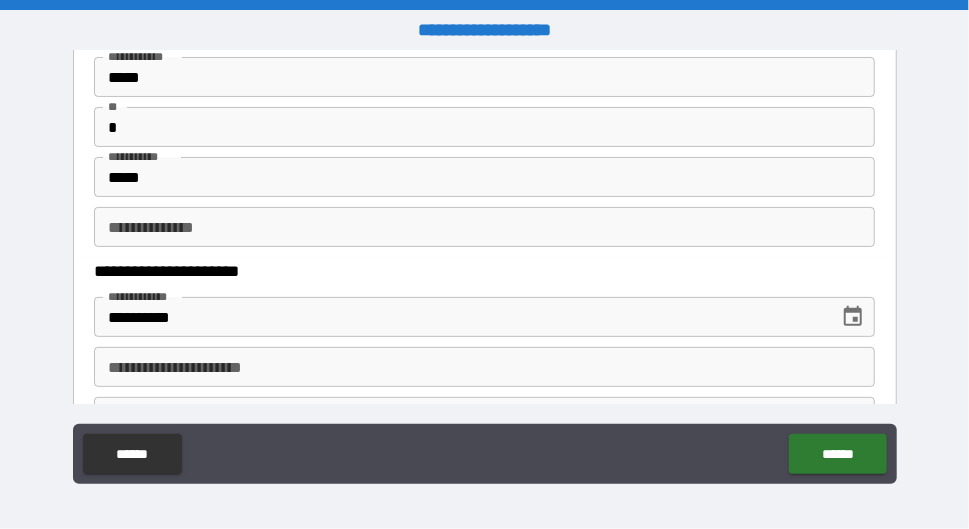scroll, scrollTop: 145, scrollLeft: 0, axis: vertical 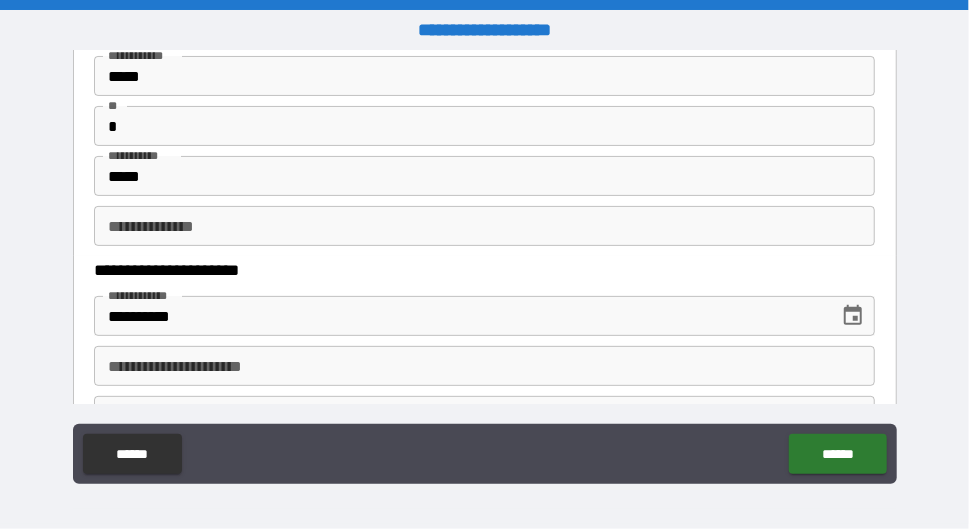 click on "**********" at bounding box center [484, 226] 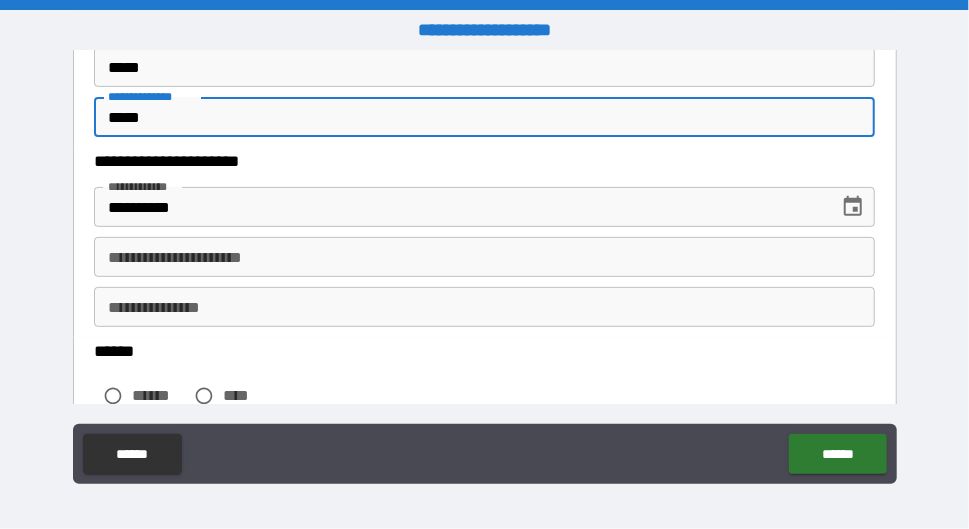 scroll, scrollTop: 255, scrollLeft: 0, axis: vertical 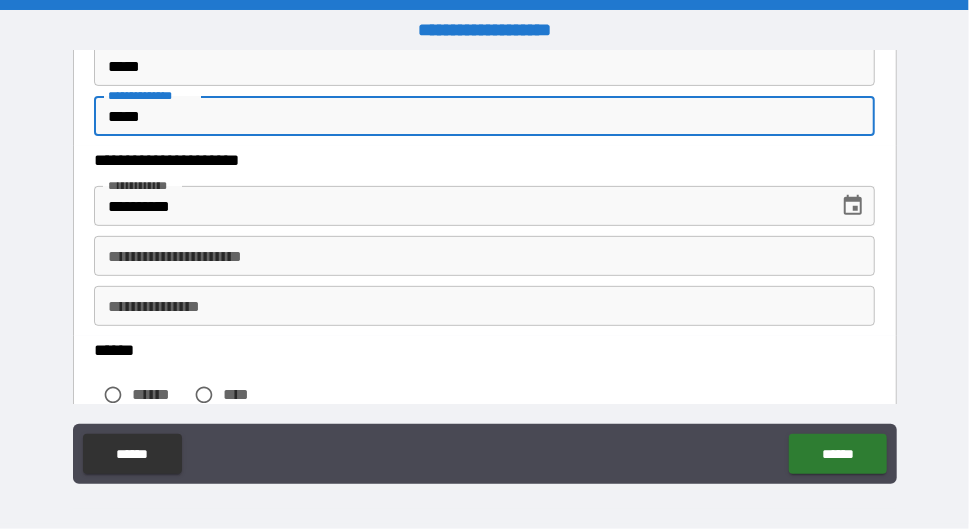 type on "*****" 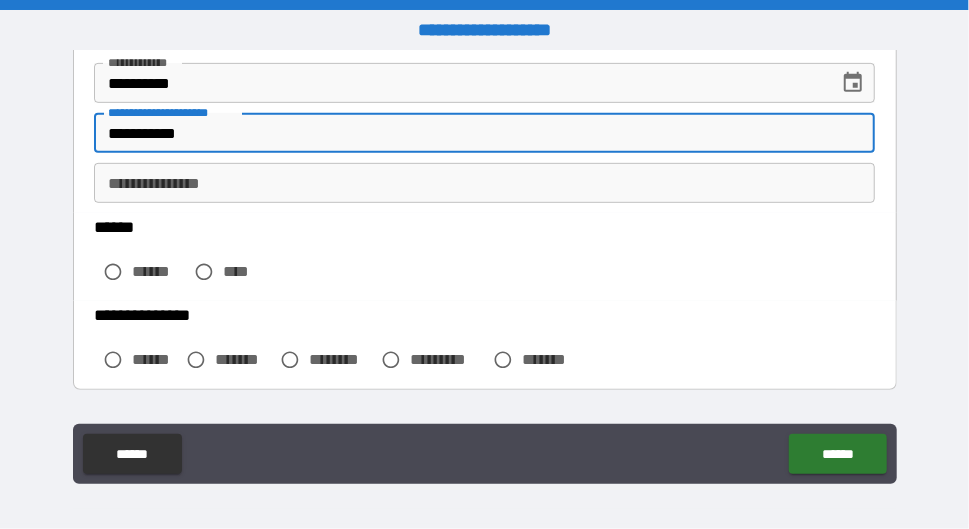scroll, scrollTop: 379, scrollLeft: 0, axis: vertical 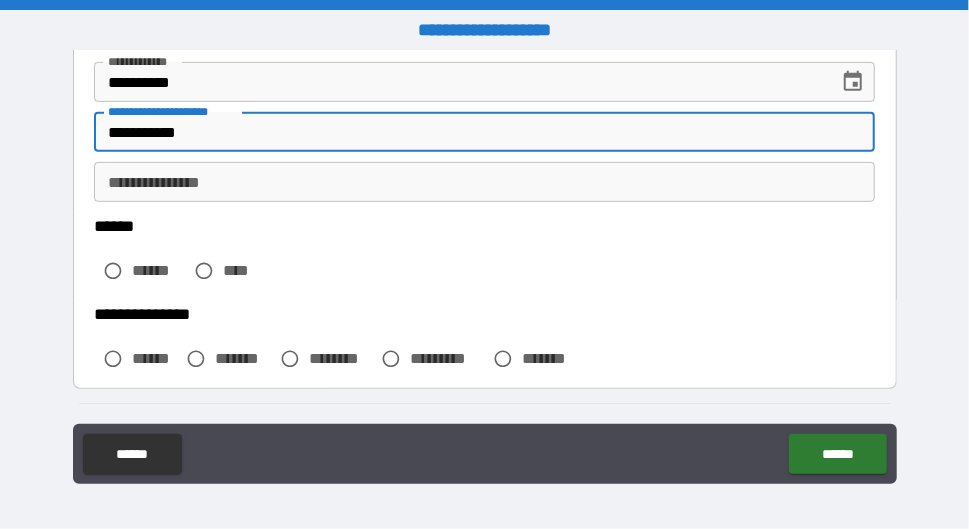 type on "**********" 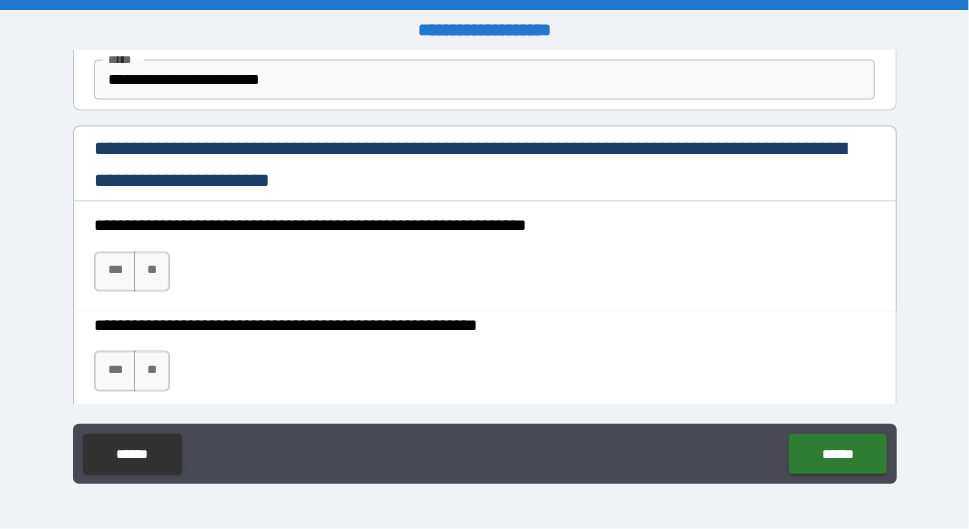 scroll, scrollTop: 1276, scrollLeft: 0, axis: vertical 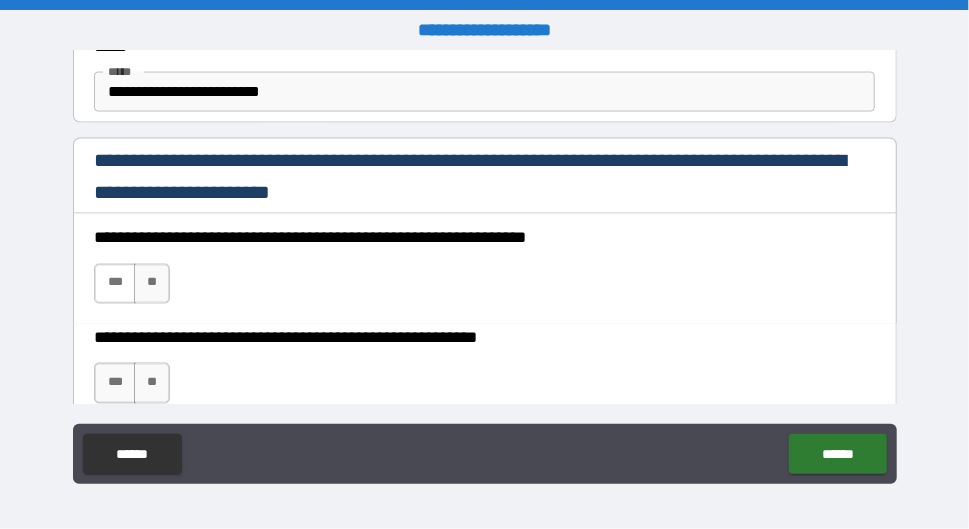 click on "***" at bounding box center (115, 284) 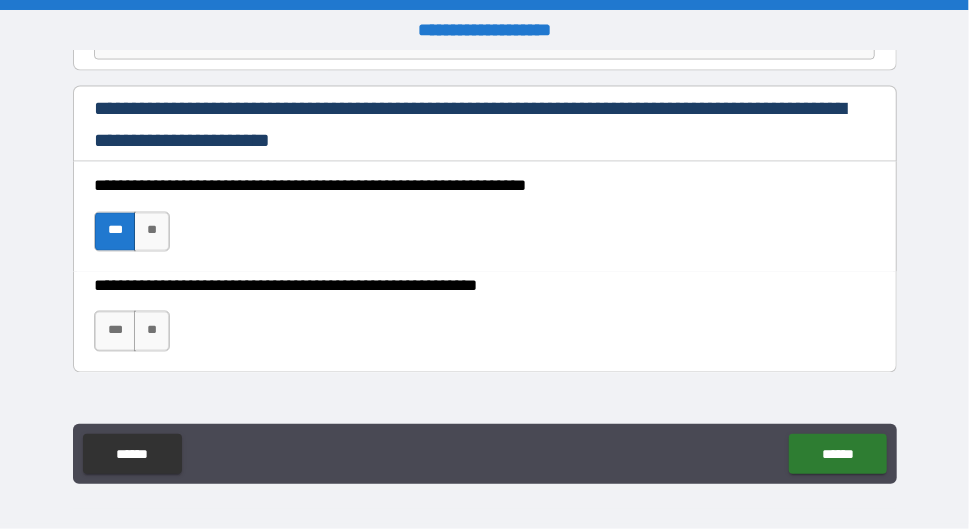 scroll, scrollTop: 1341, scrollLeft: 0, axis: vertical 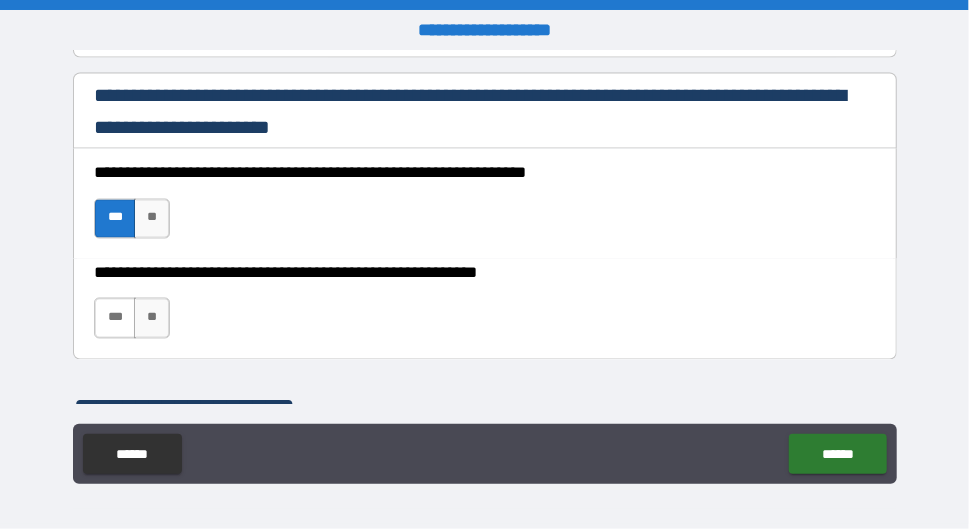 click on "***" at bounding box center [115, 318] 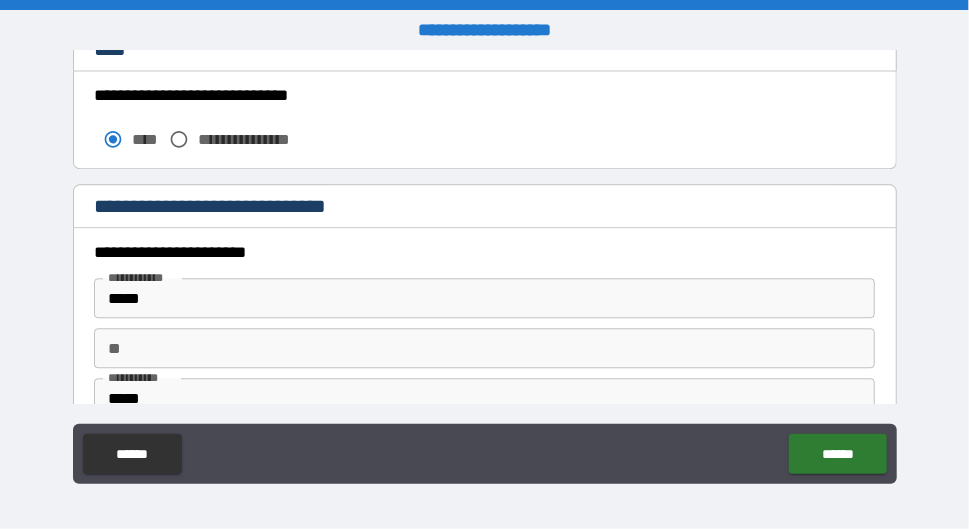 scroll, scrollTop: 1796, scrollLeft: 0, axis: vertical 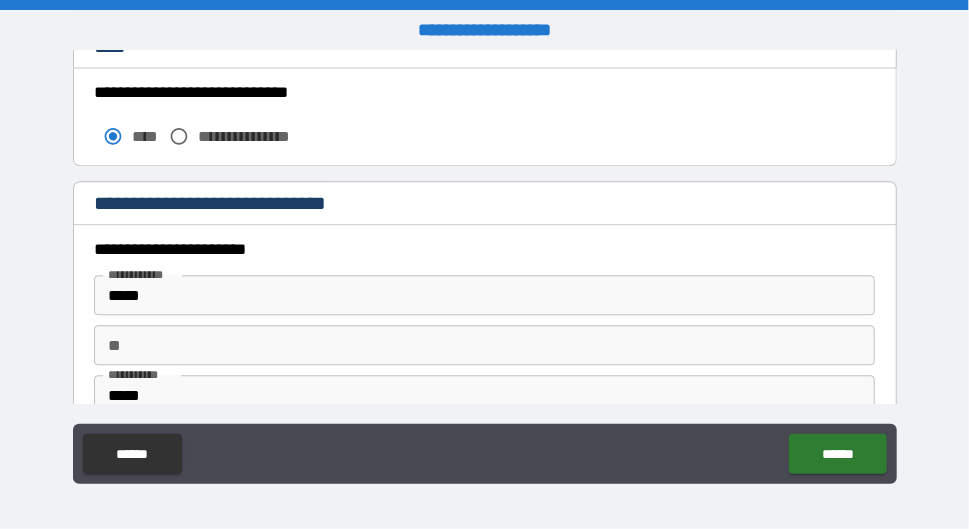 click on "**" at bounding box center (484, 345) 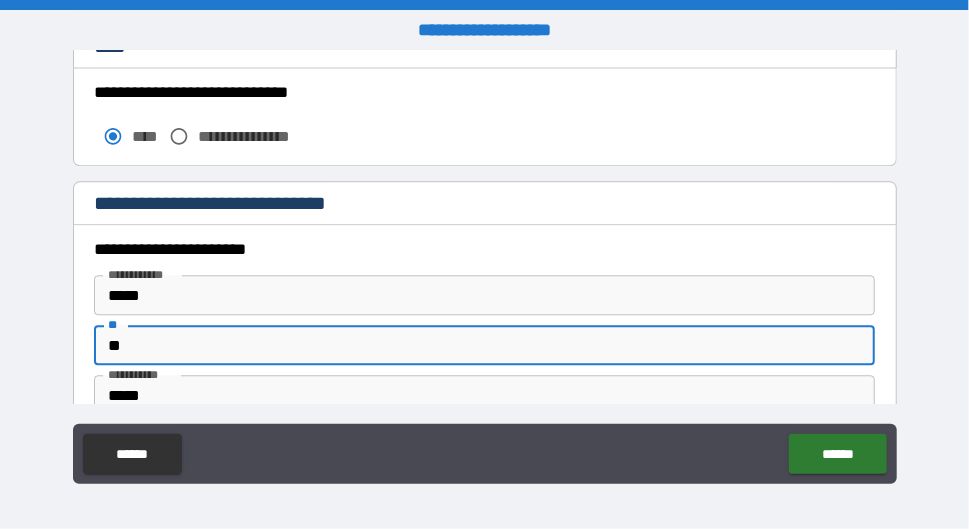 type on "*" 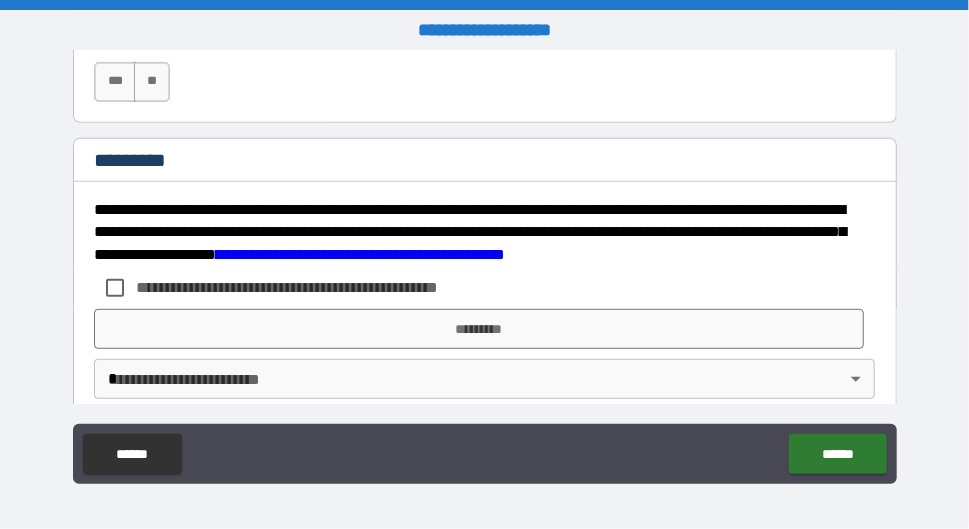 scroll, scrollTop: 3224, scrollLeft: 0, axis: vertical 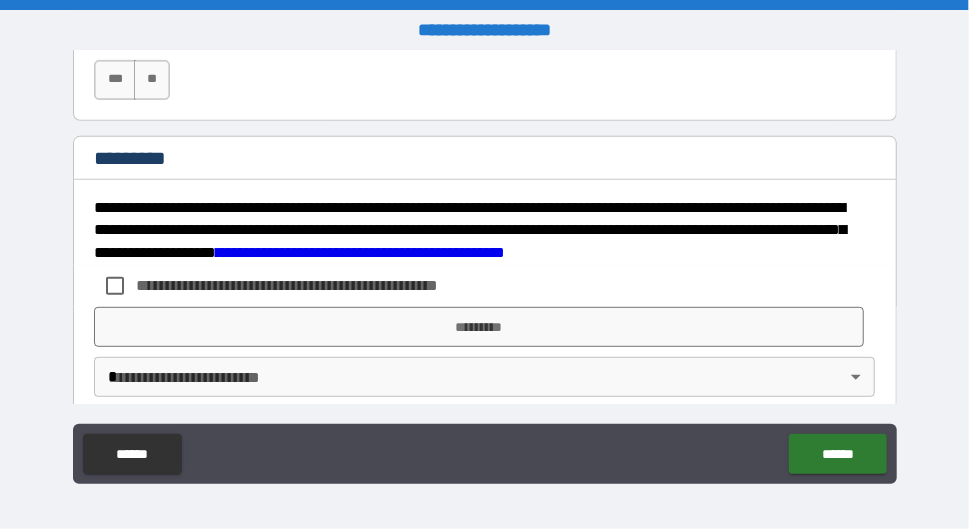type on "**" 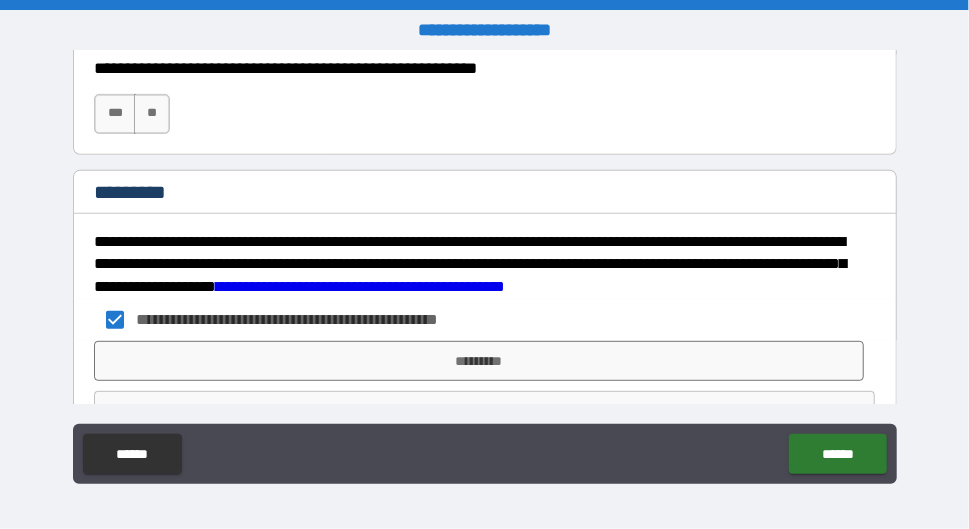 scroll, scrollTop: 3240, scrollLeft: 0, axis: vertical 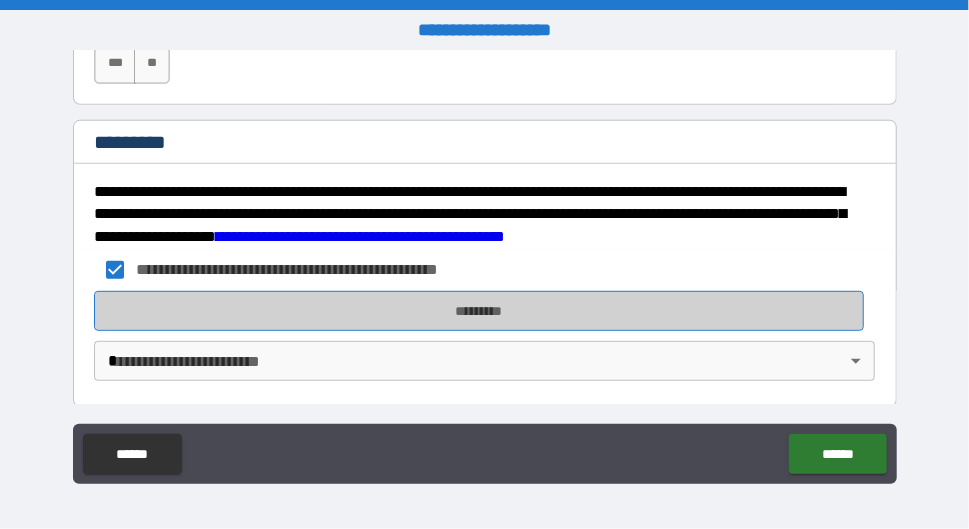 click on "*********" at bounding box center (478, 311) 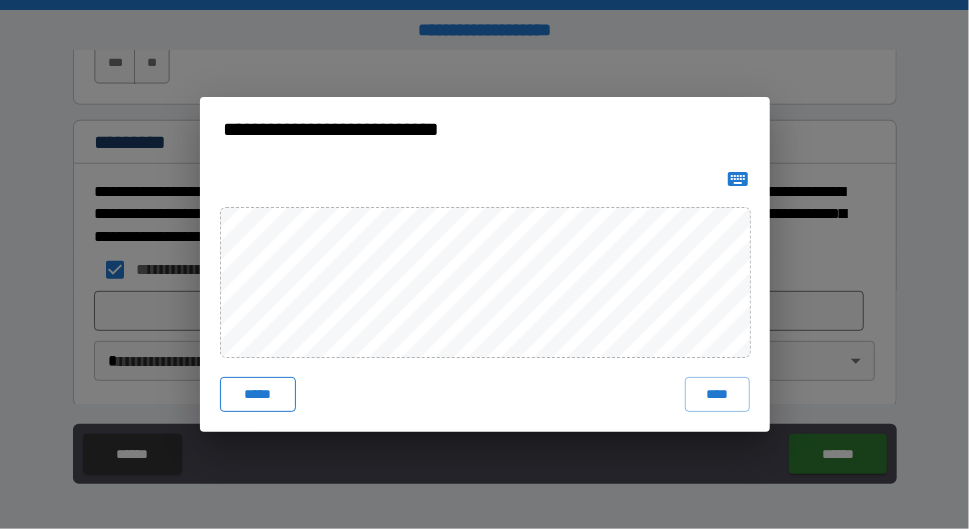 click on "*****" at bounding box center [258, 395] 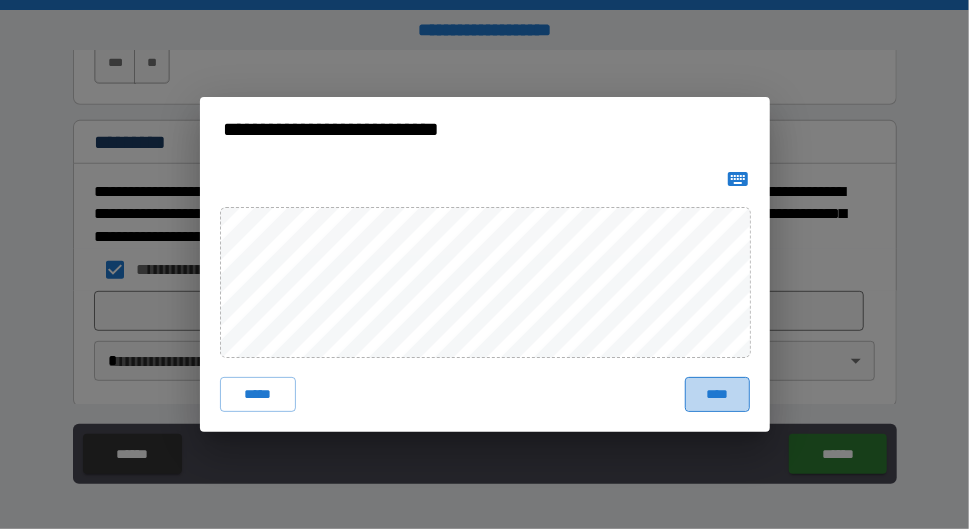 click on "****" at bounding box center (717, 395) 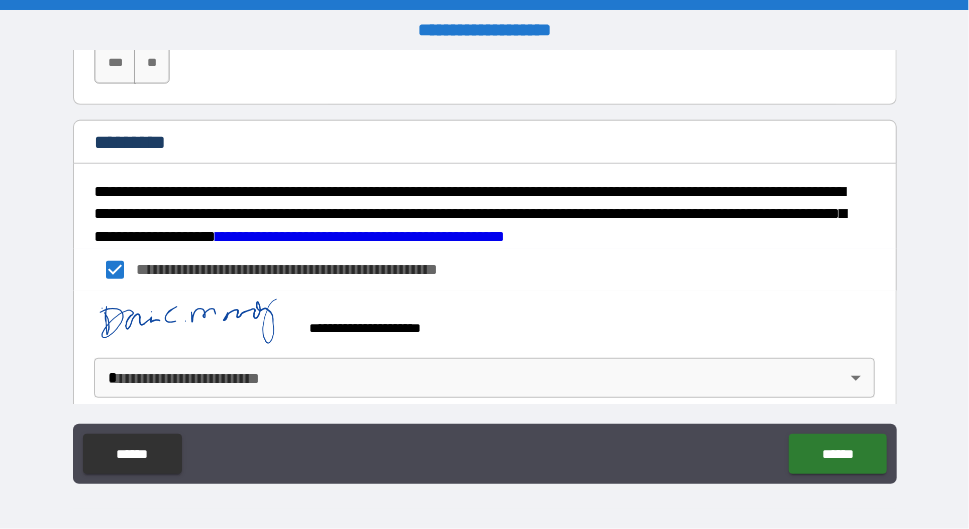 scroll, scrollTop: 3256, scrollLeft: 0, axis: vertical 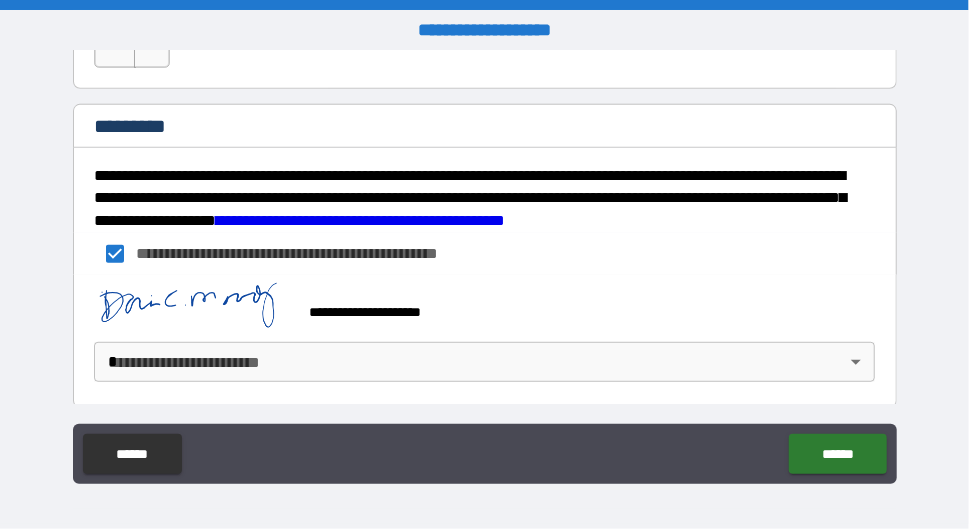 click on "**********" at bounding box center (484, 264) 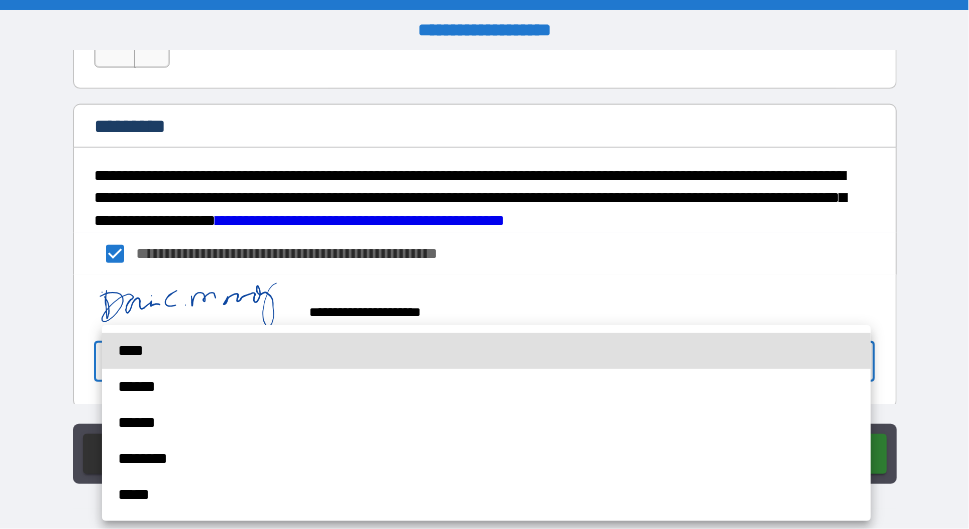 click on "****" at bounding box center [486, 351] 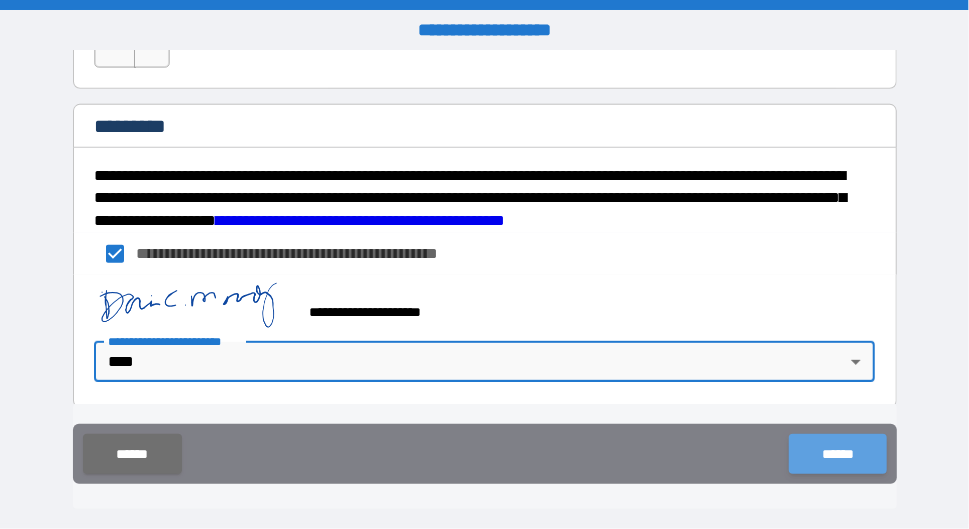 click on "******" at bounding box center [837, 454] 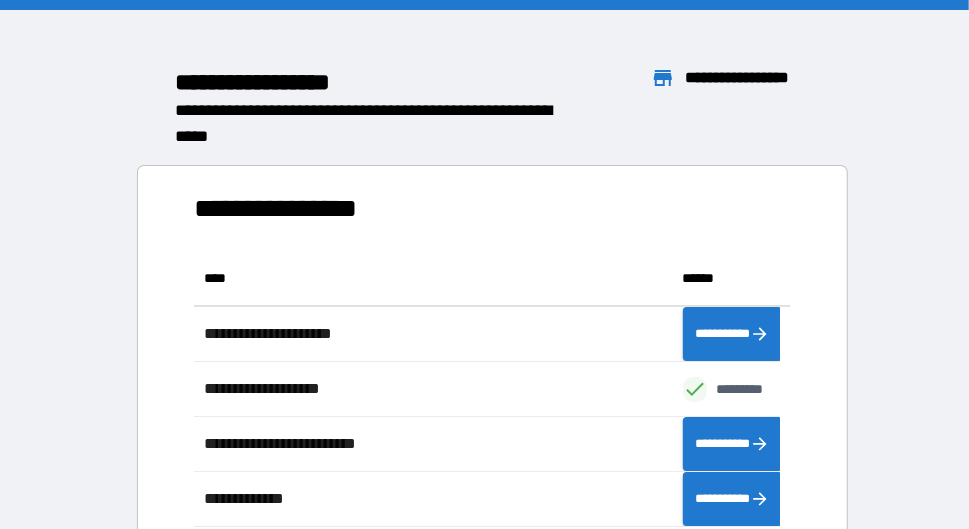 scroll, scrollTop: 16, scrollLeft: 16, axis: both 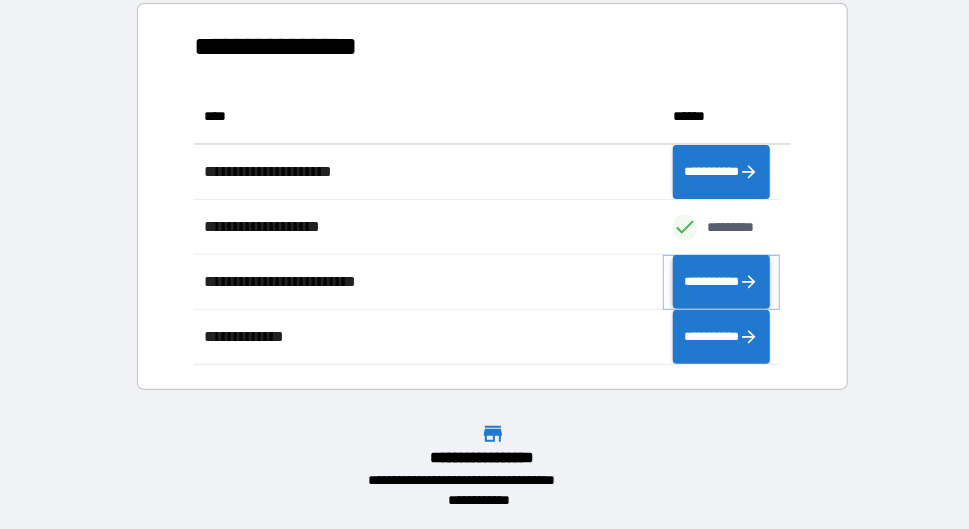 click on "**********" at bounding box center (721, 282) 